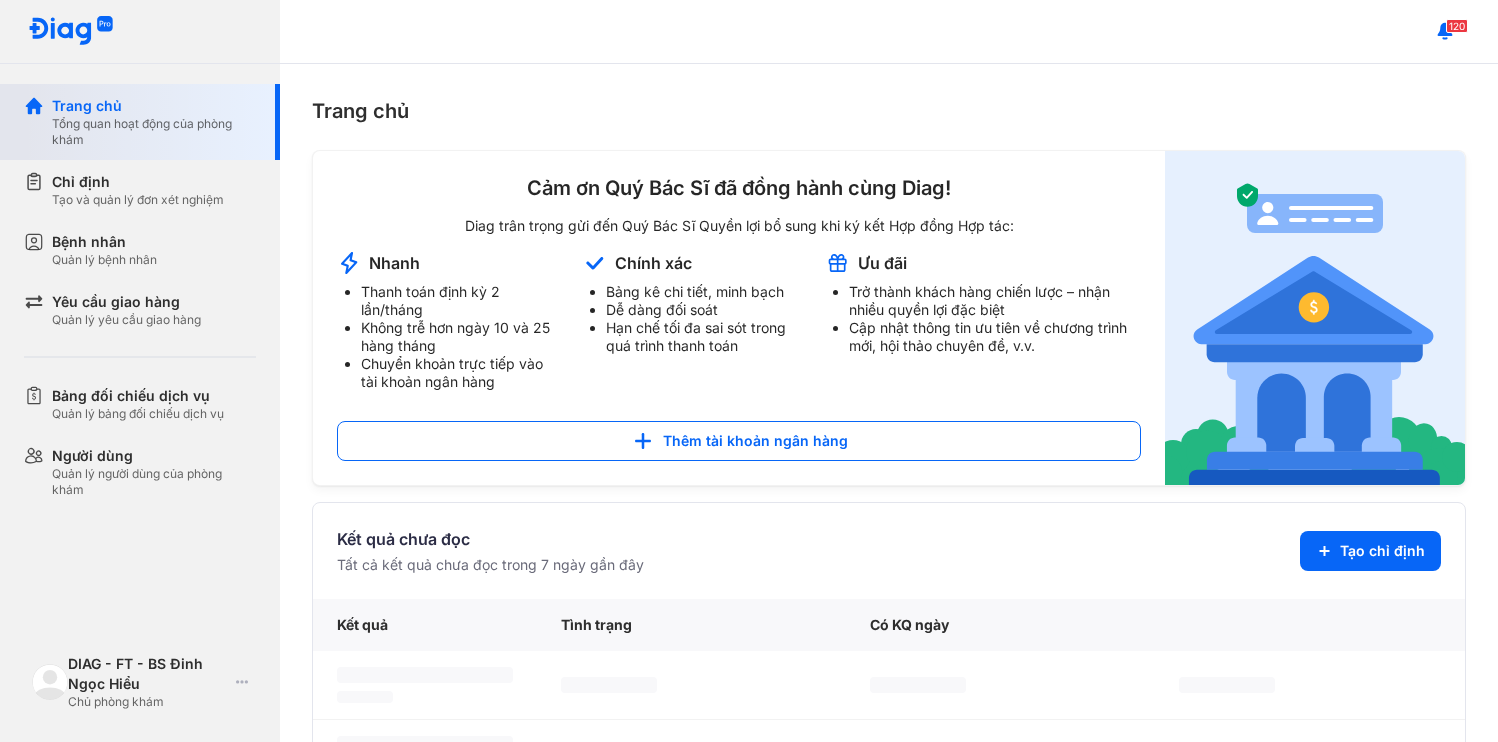scroll, scrollTop: 0, scrollLeft: 0, axis: both 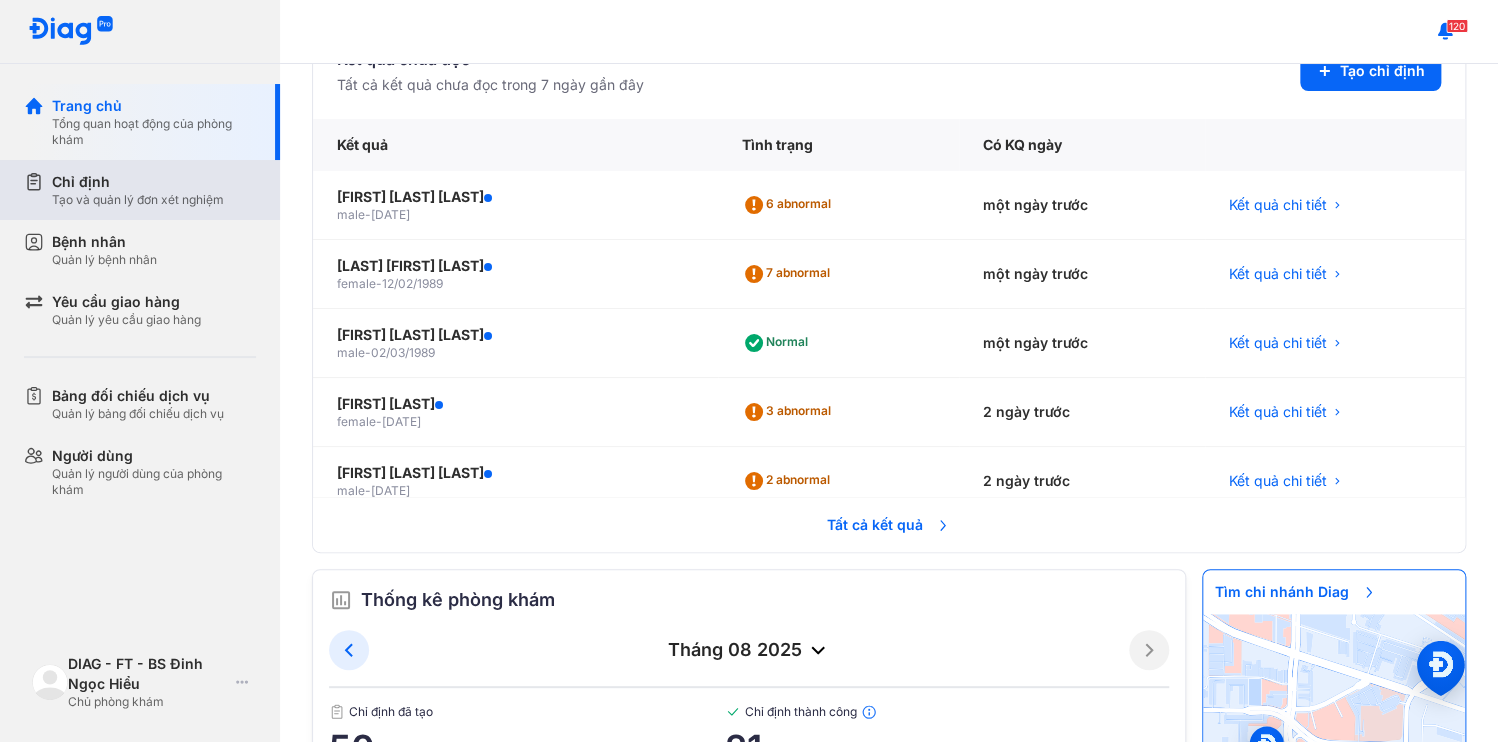 click on "Tạo và quản lý đơn xét nghiệm" at bounding box center [138, 200] 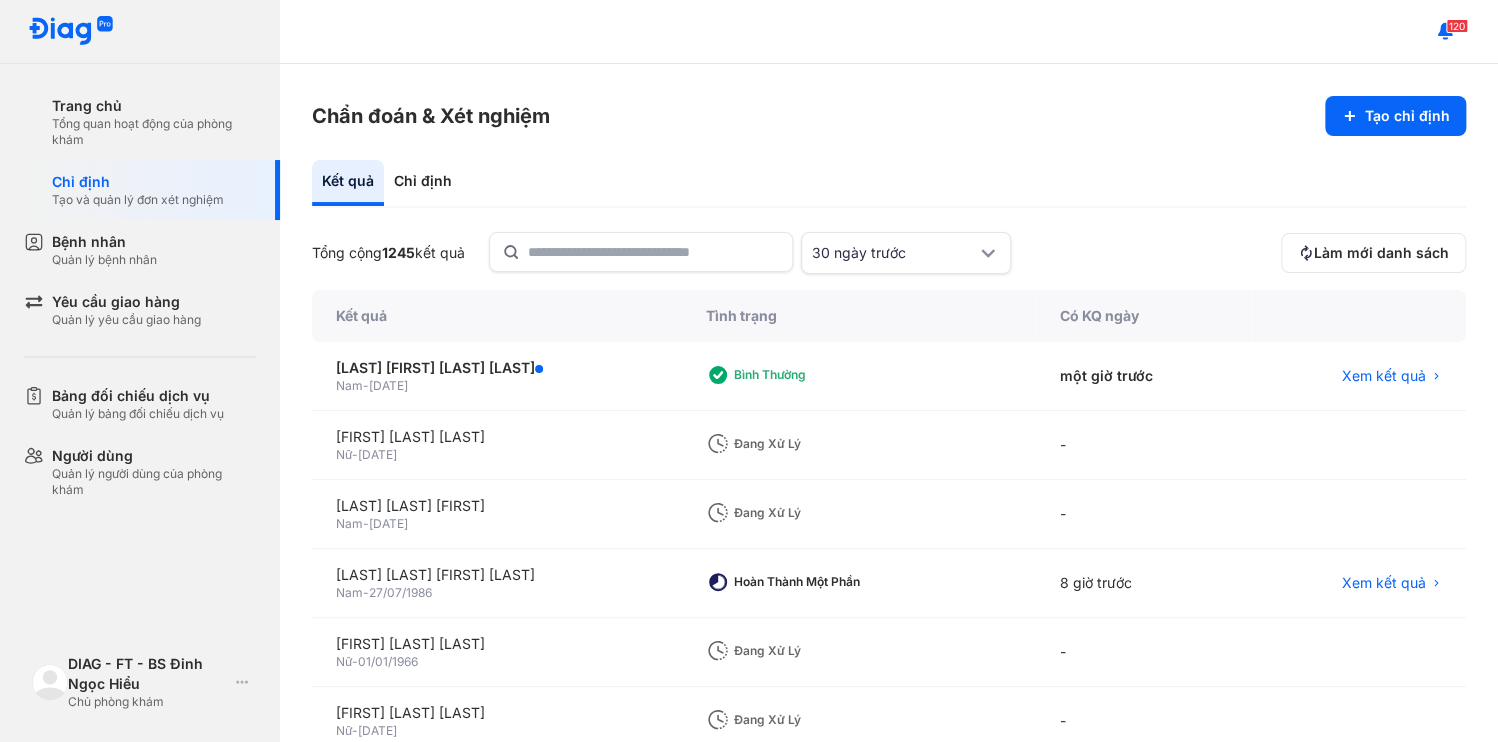 scroll, scrollTop: 80, scrollLeft: 0, axis: vertical 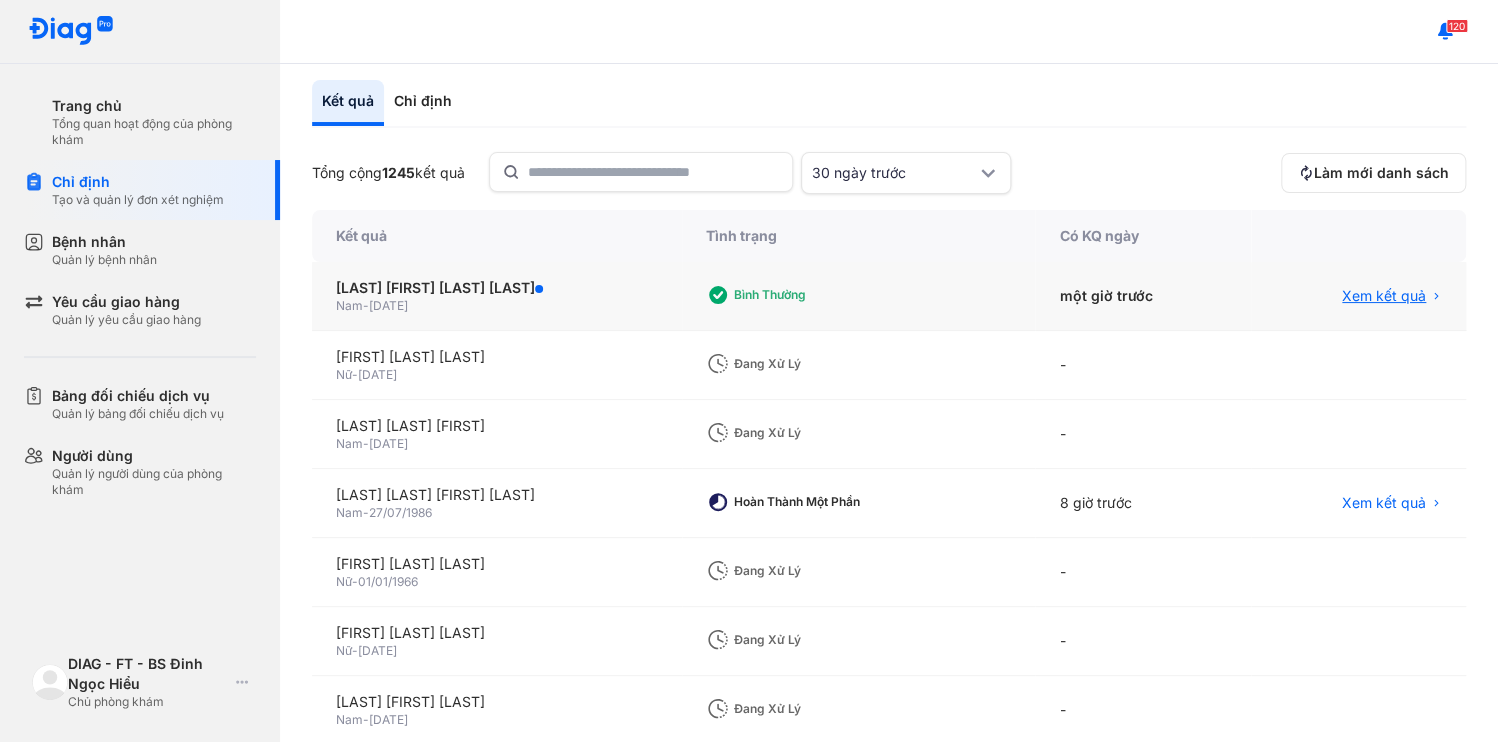 click on "Xem kết quả" at bounding box center (1384, 296) 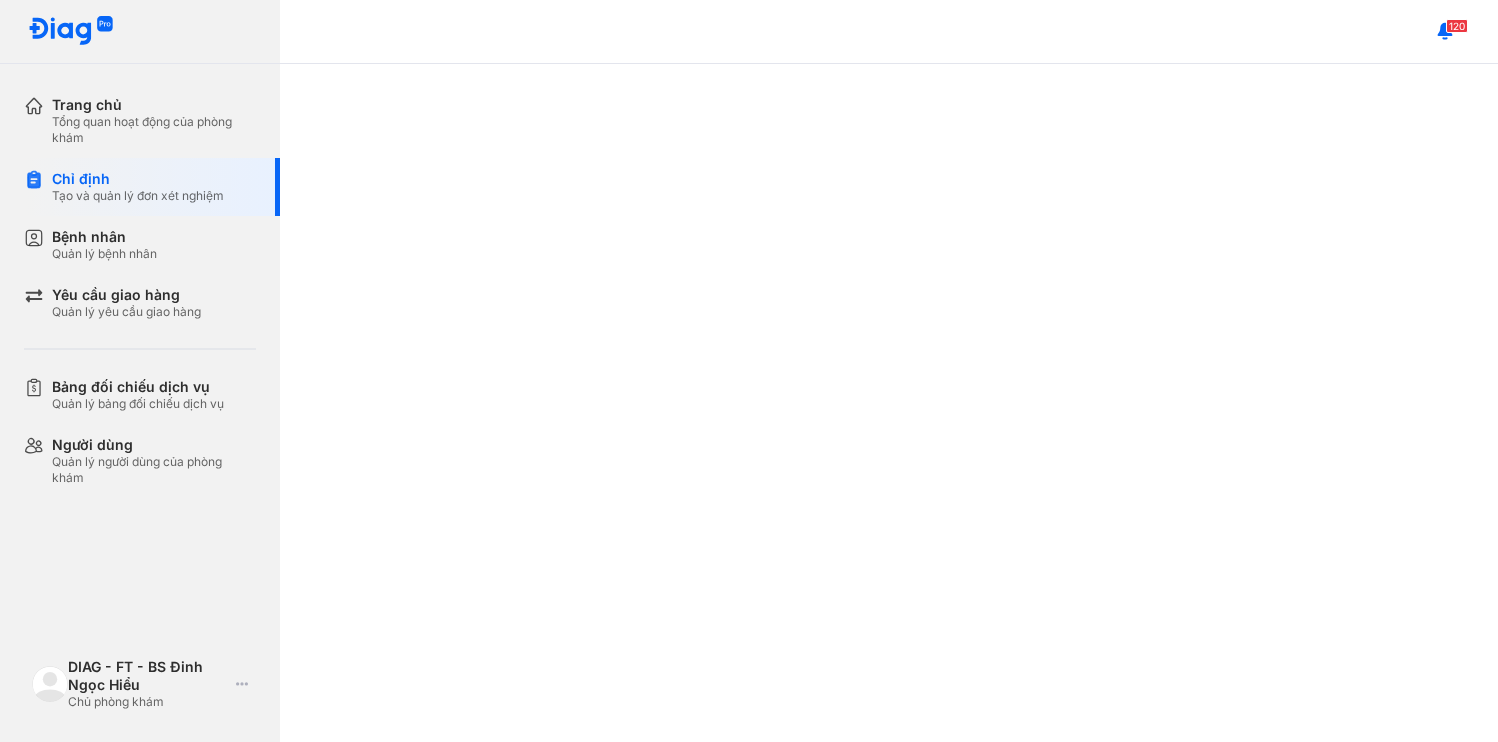 scroll, scrollTop: 0, scrollLeft: 0, axis: both 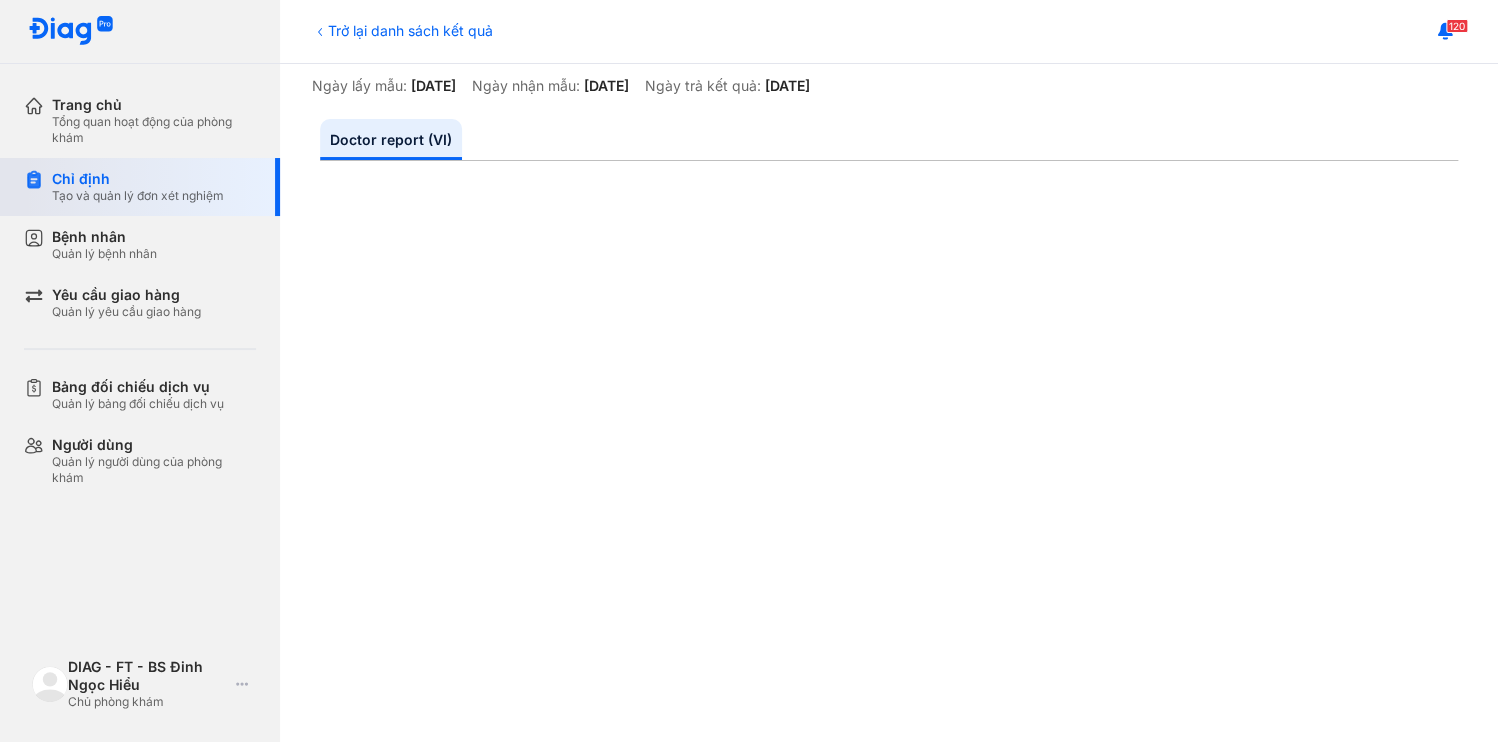 click on "Tạo và quản lý đơn xét nghiệm" at bounding box center (138, 196) 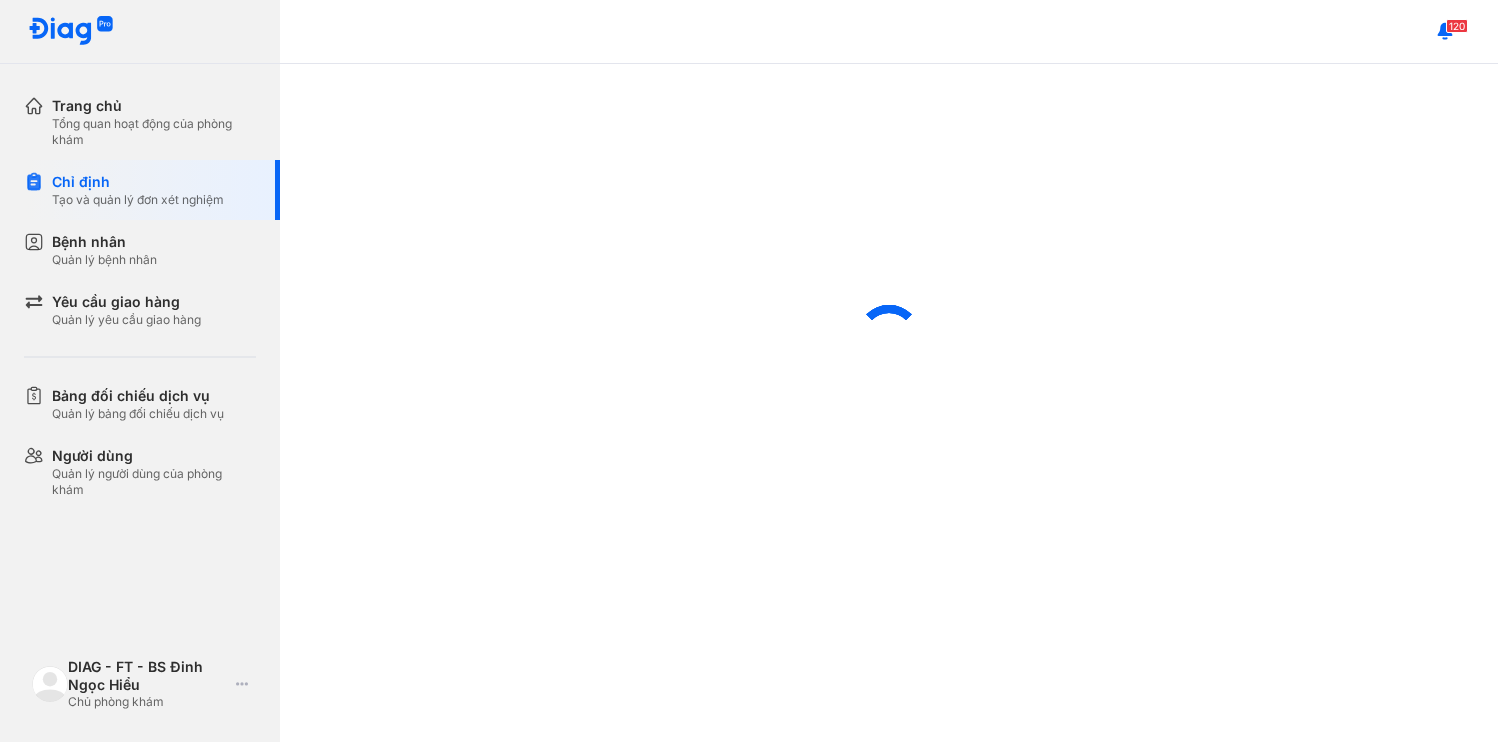 scroll, scrollTop: 0, scrollLeft: 0, axis: both 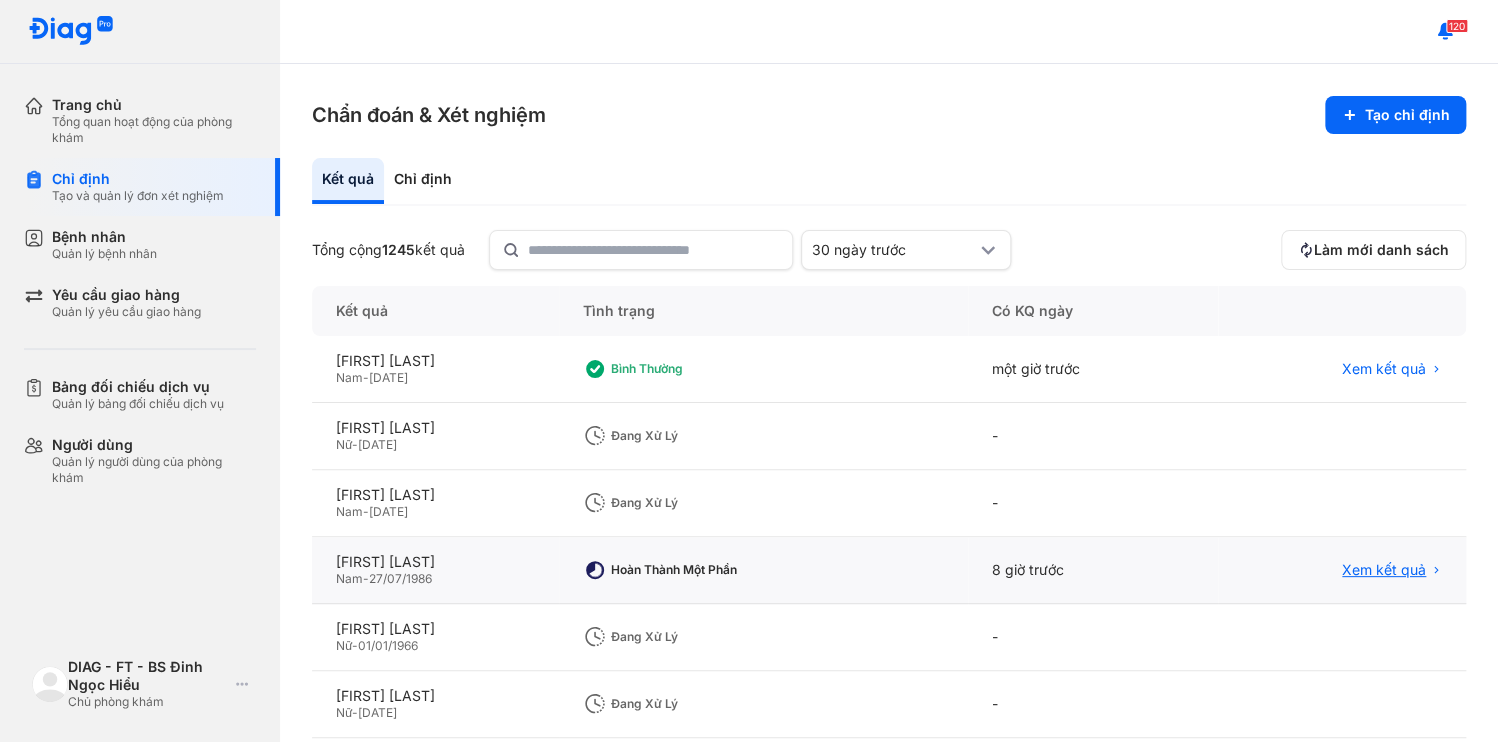 click on "Xem kết quả" at bounding box center [1384, 570] 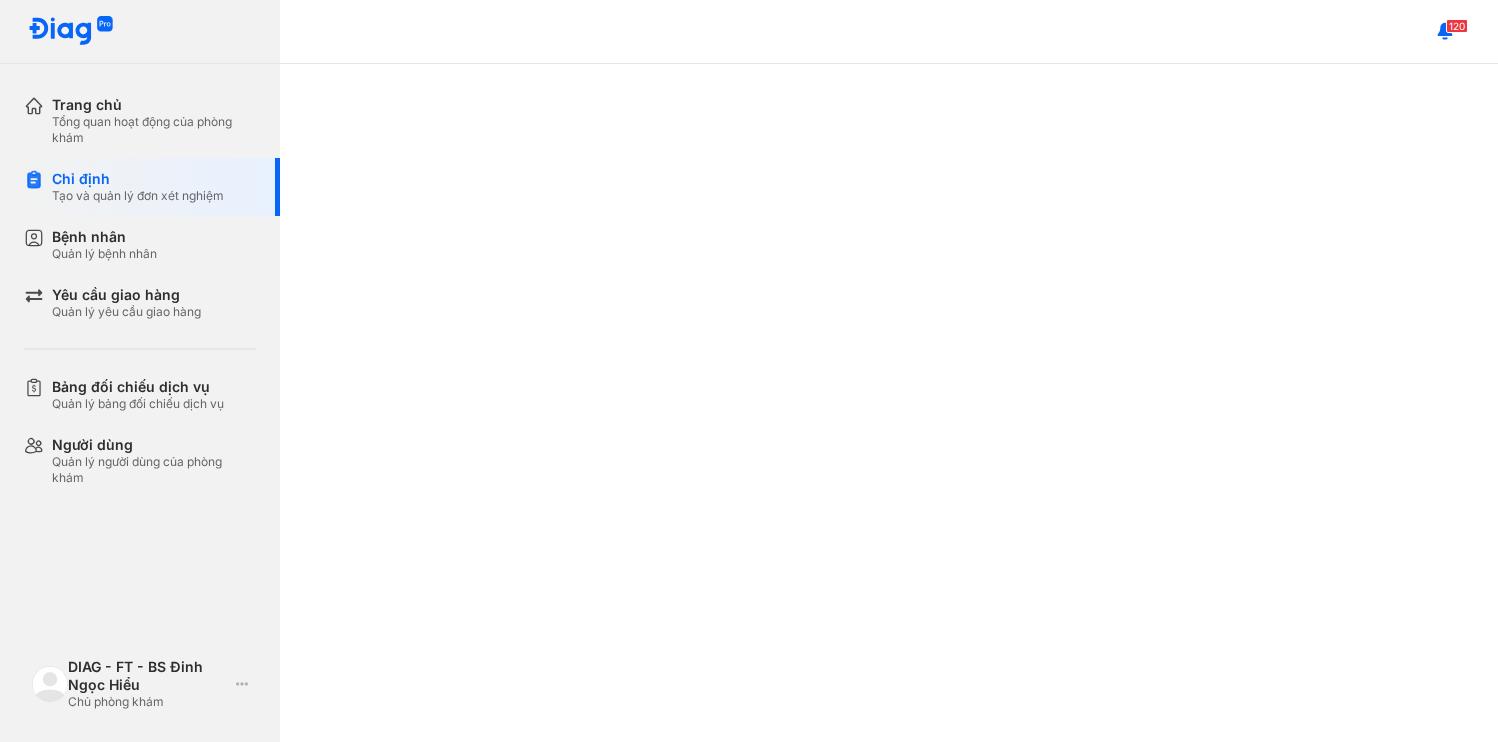 scroll, scrollTop: 0, scrollLeft: 0, axis: both 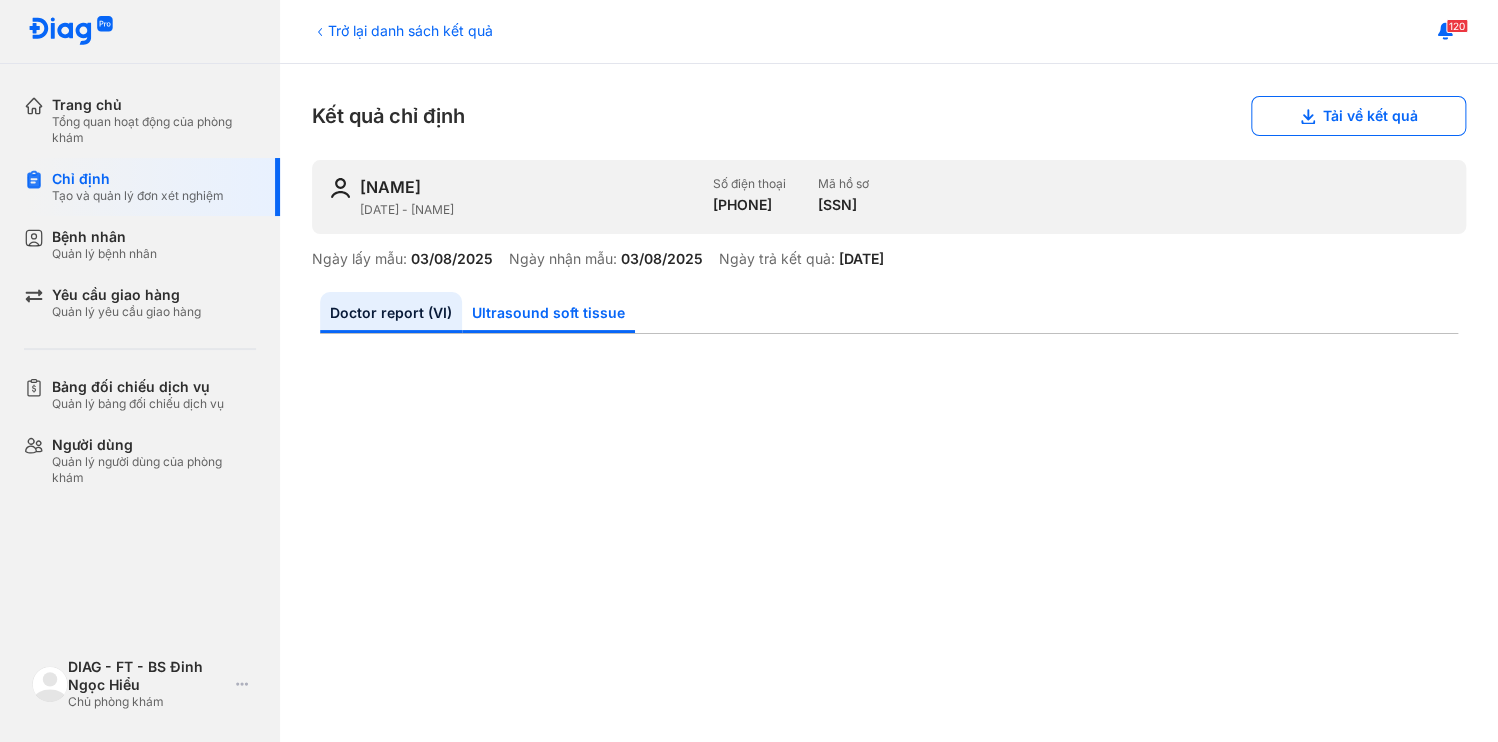click on "Ultrasound soft tissue" at bounding box center (548, 312) 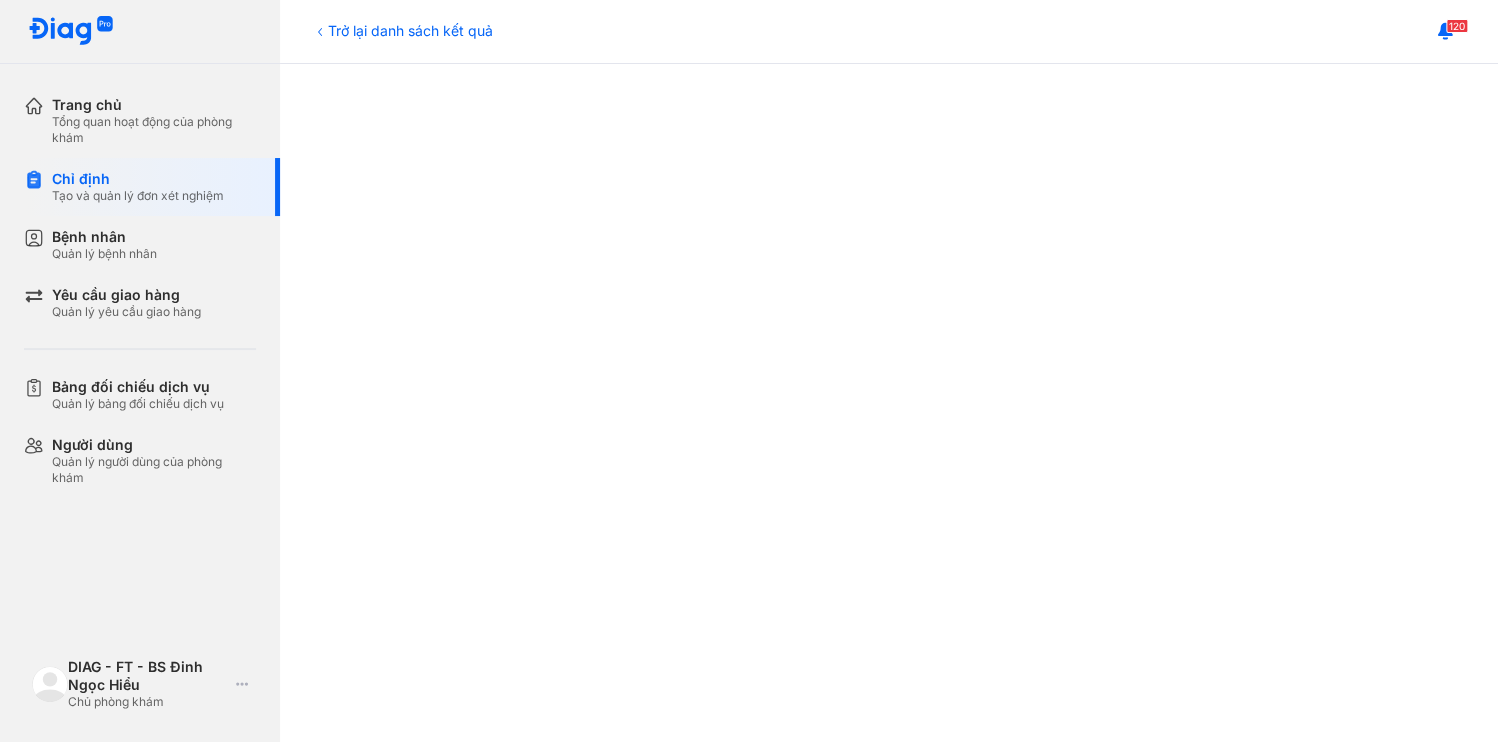 scroll, scrollTop: 560, scrollLeft: 0, axis: vertical 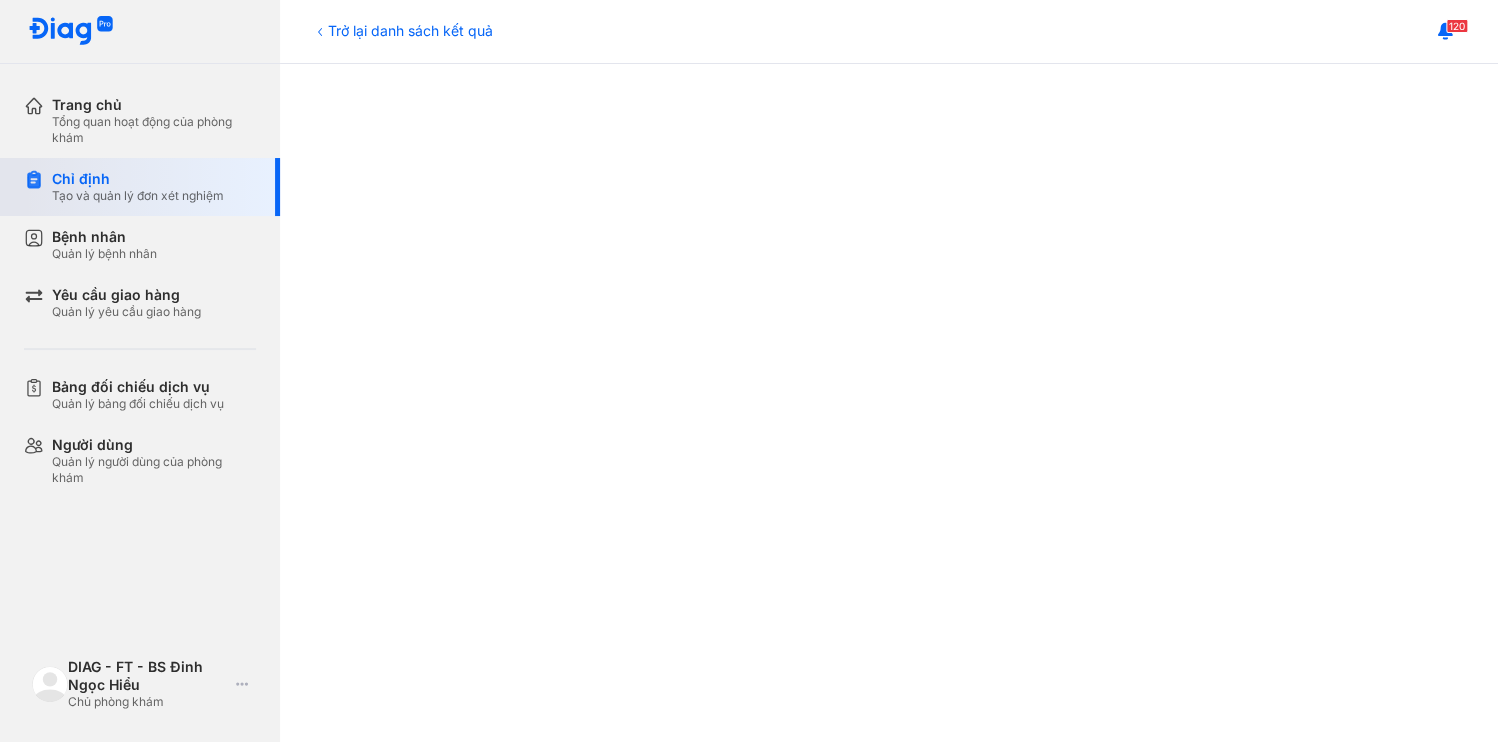 click on "Chỉ định Tạo và quản lý đơn xét nghiệm" at bounding box center (152, 187) 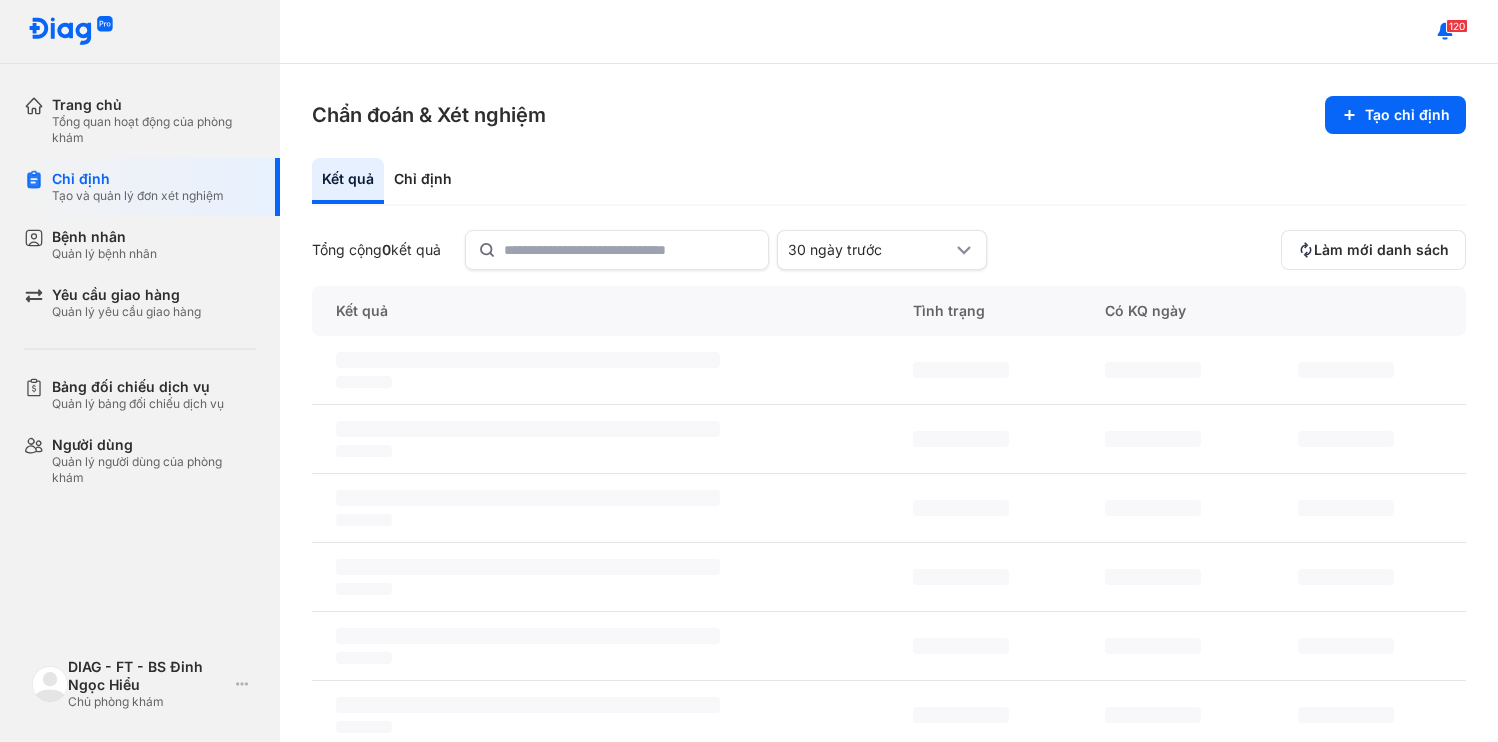scroll, scrollTop: 0, scrollLeft: 0, axis: both 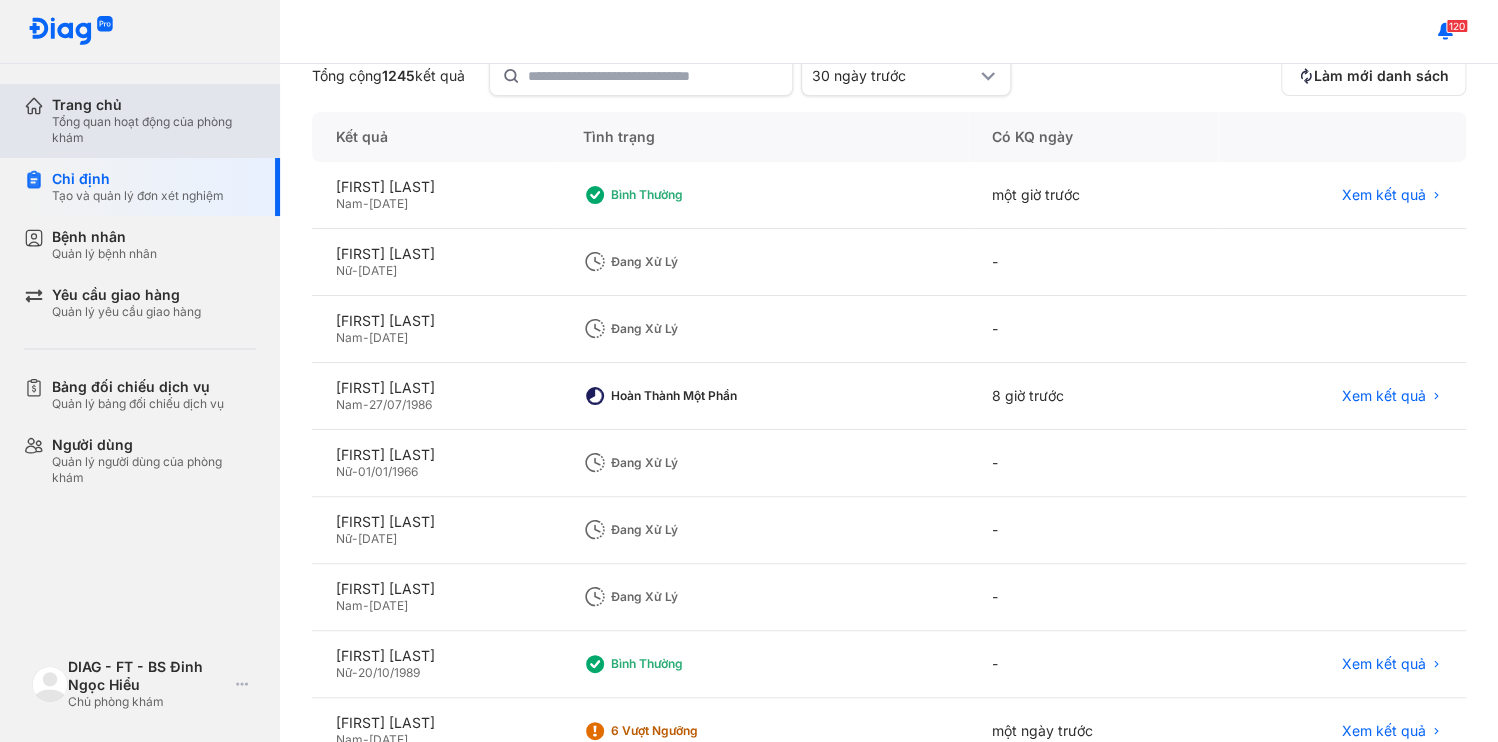 click on "Tổng quan hoạt động của phòng khám" at bounding box center (154, 130) 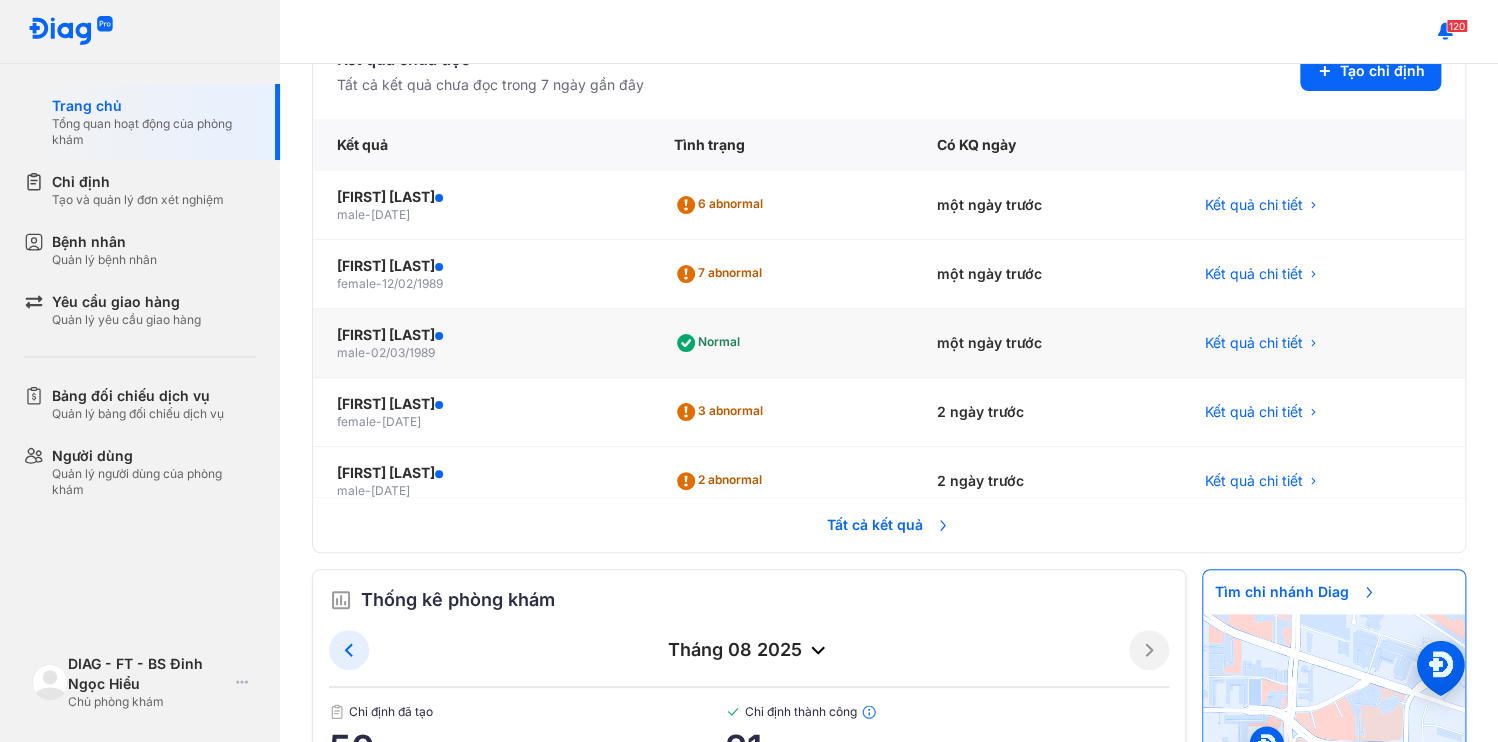 scroll, scrollTop: 0, scrollLeft: 0, axis: both 